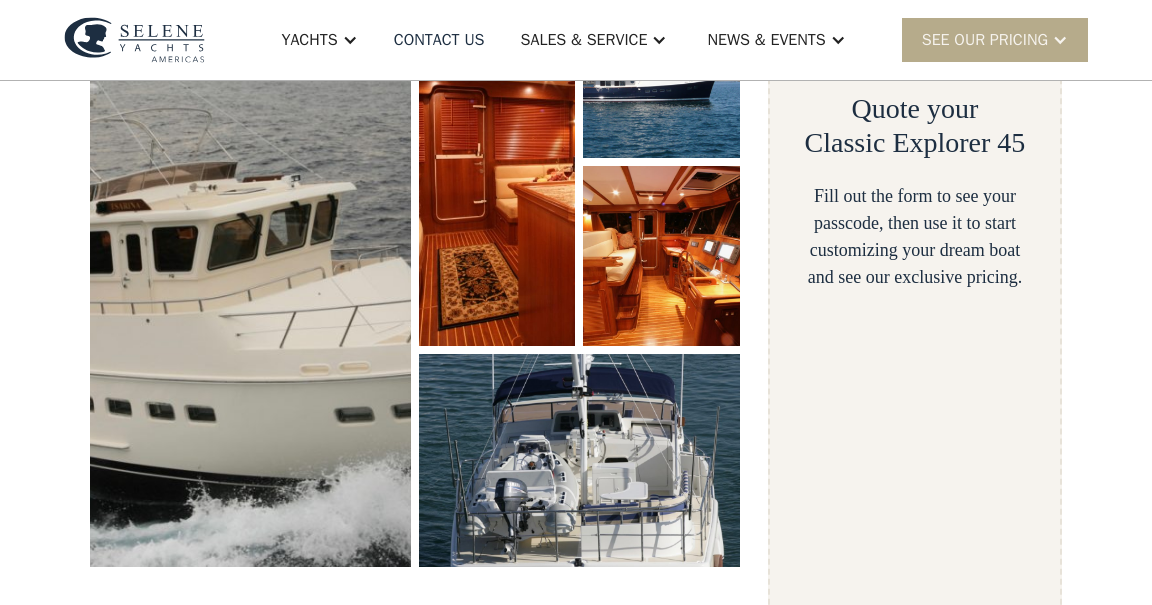 scroll, scrollTop: 406, scrollLeft: 0, axis: vertical 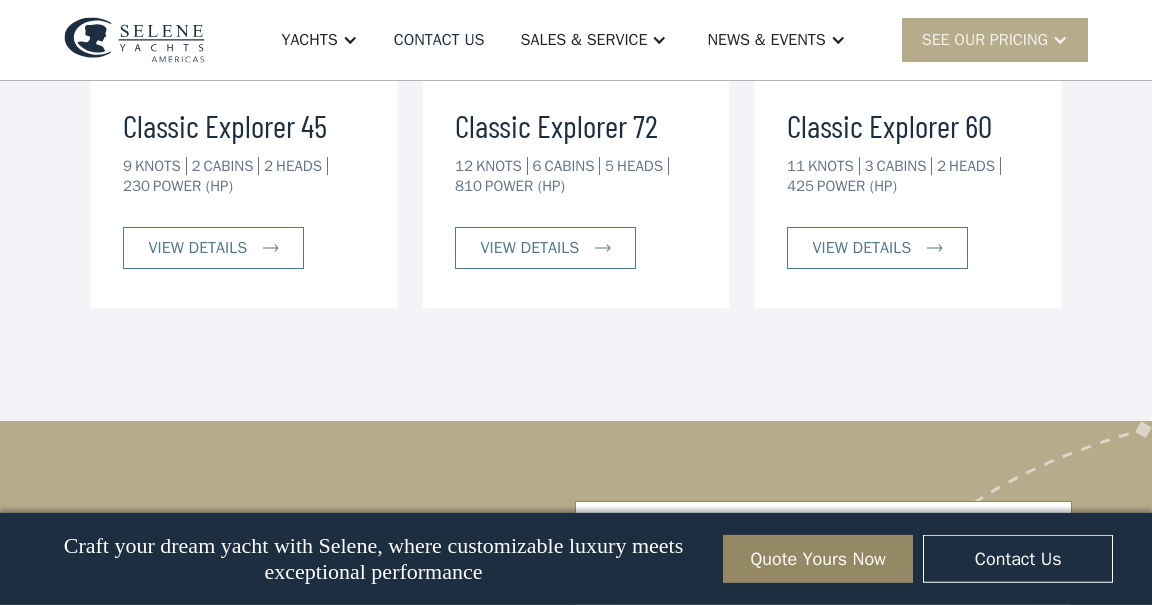 click on "Yachts" at bounding box center (309, 40) 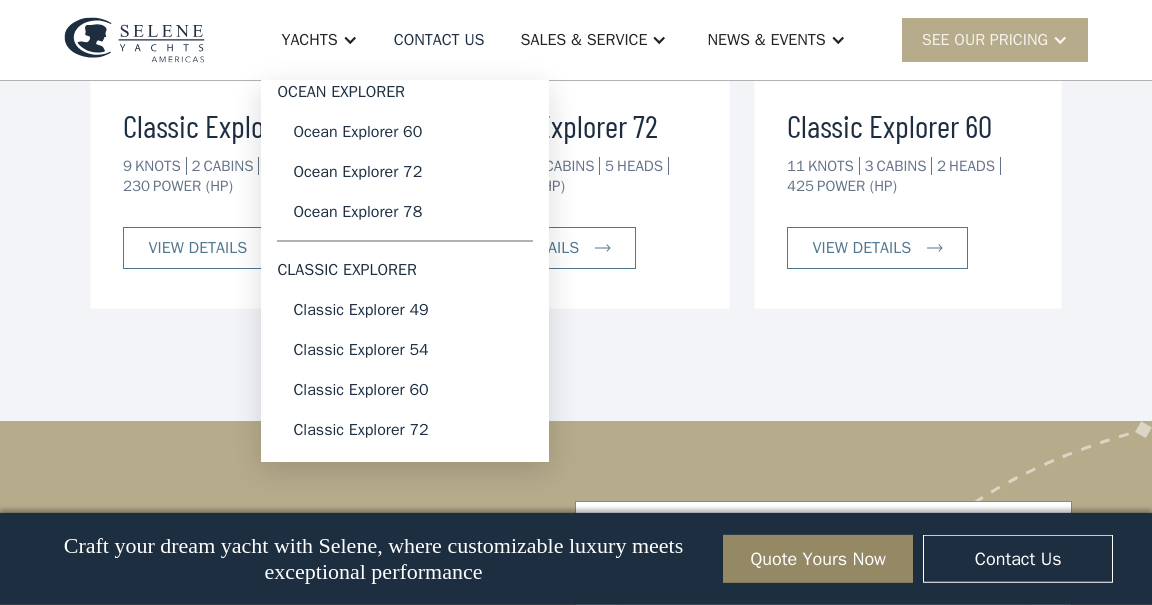 click on "Classic Explorer 54" at bounding box center (405, 350) 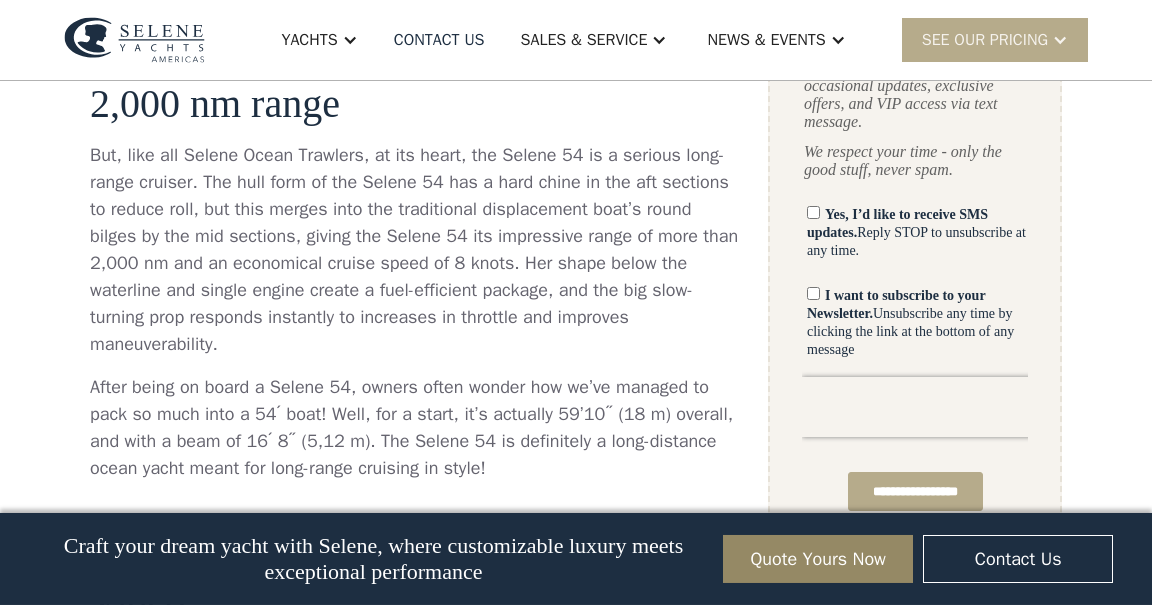scroll, scrollTop: 1777, scrollLeft: 0, axis: vertical 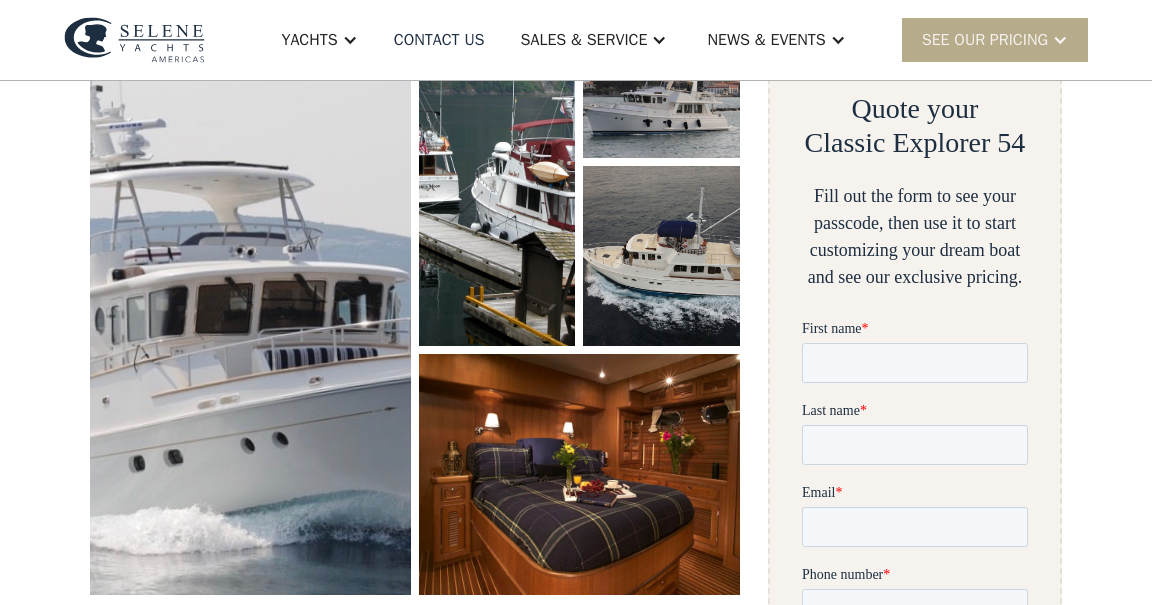 click at bounding box center (250, 286) 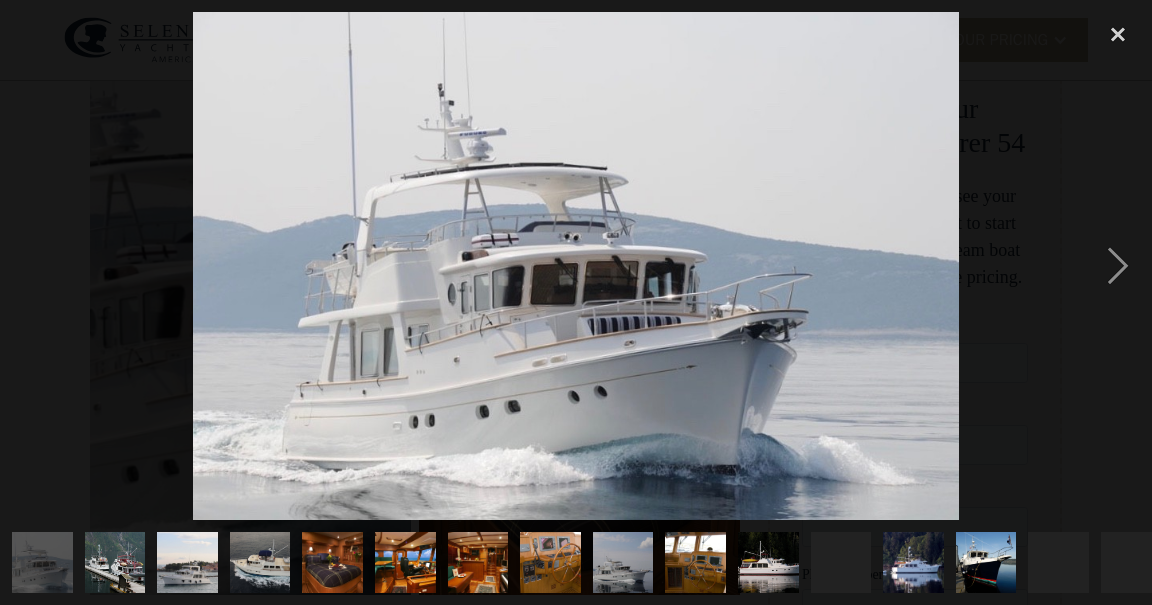 click at bounding box center (1118, 266) 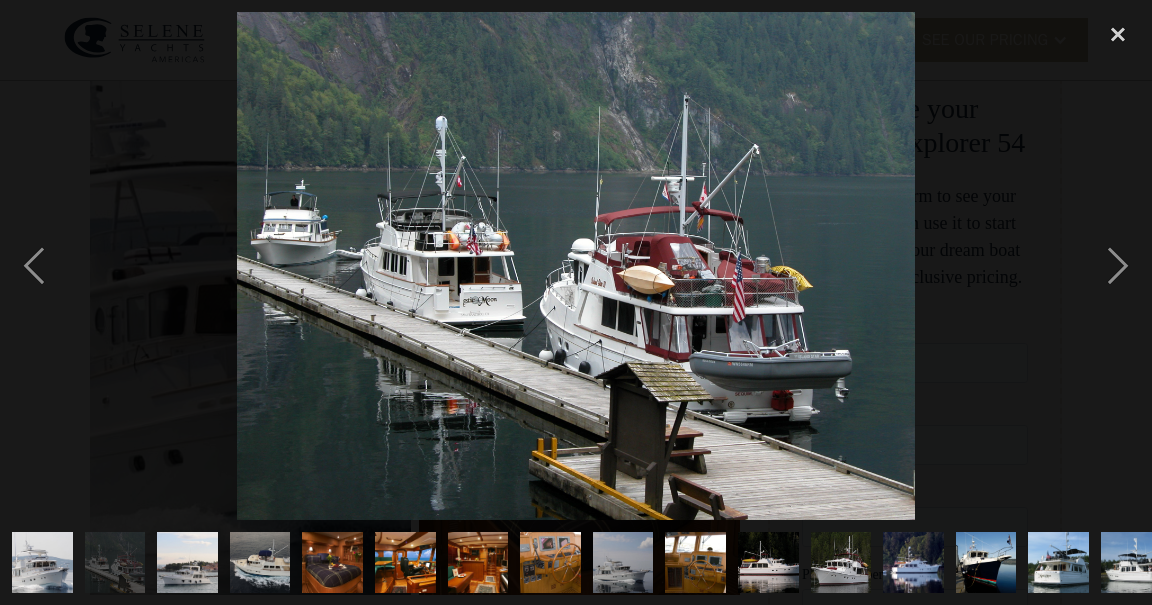 click at bounding box center [1118, 266] 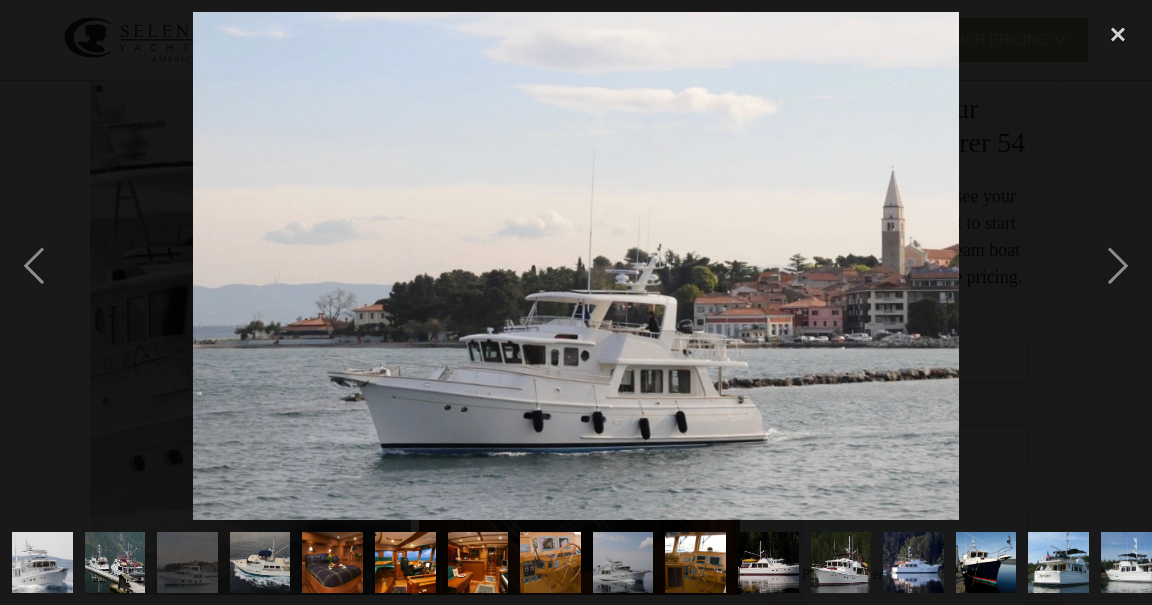 click at bounding box center (1118, 266) 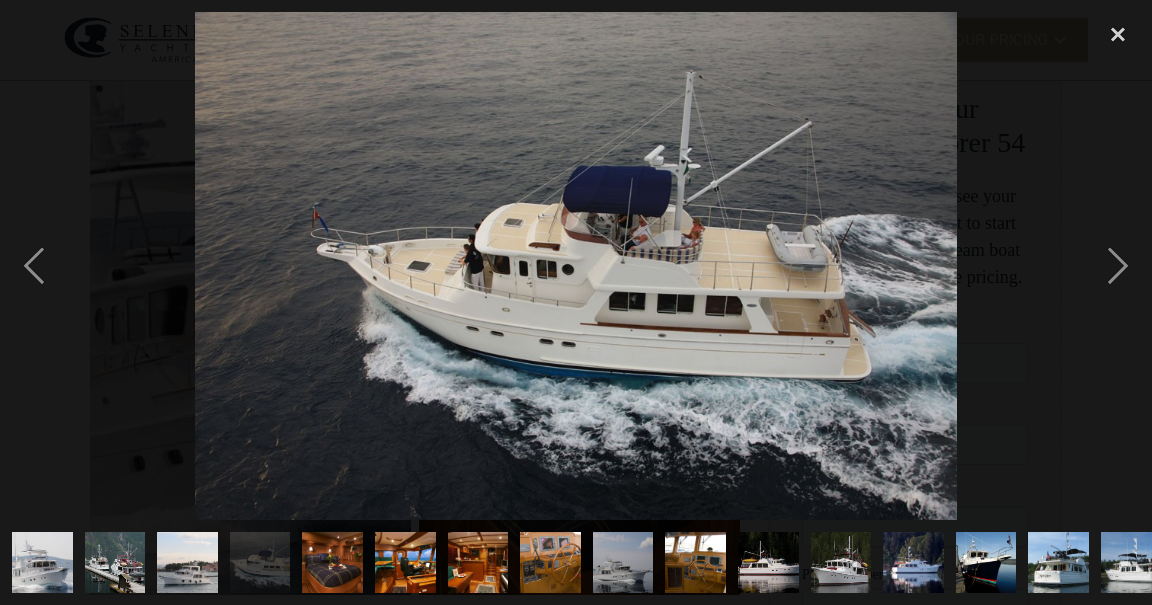 click at bounding box center (1118, 266) 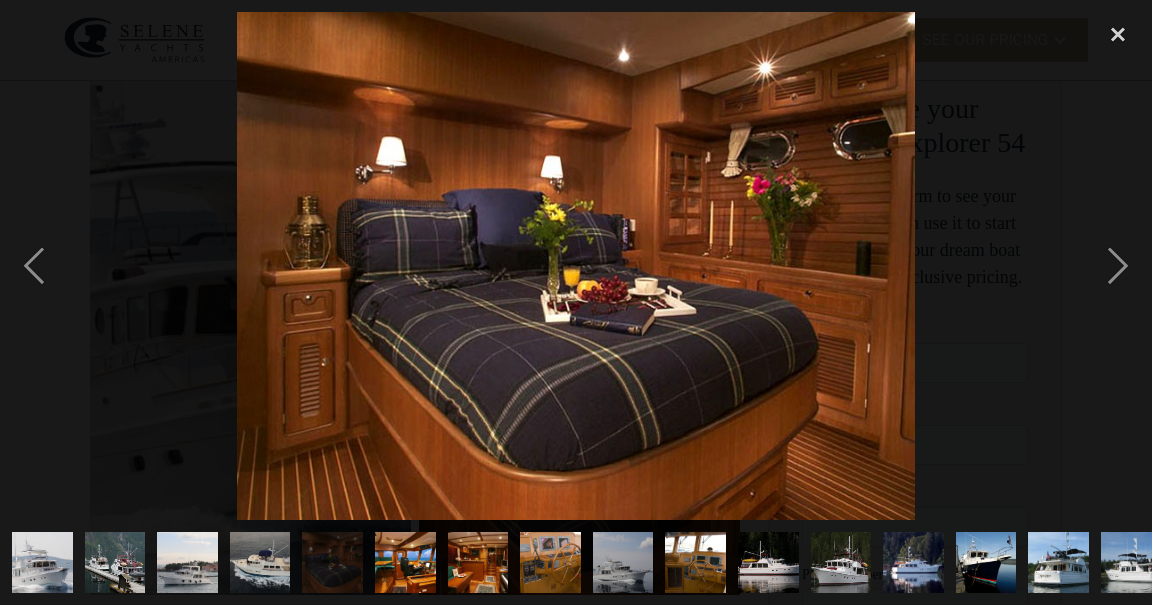 click at bounding box center (1118, 266) 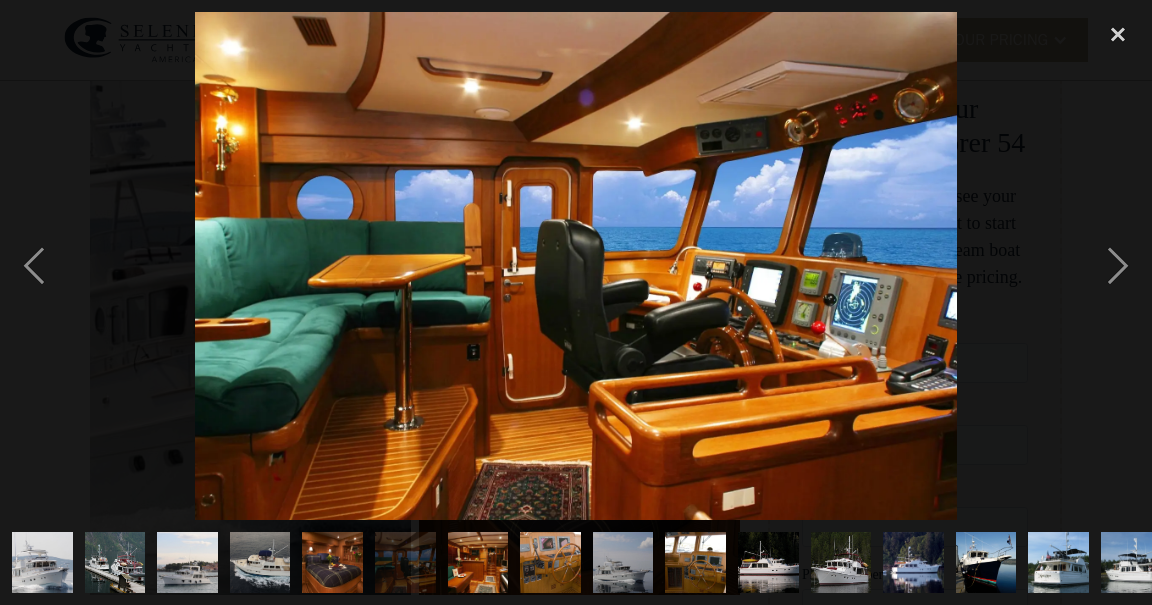 click at bounding box center (1118, 266) 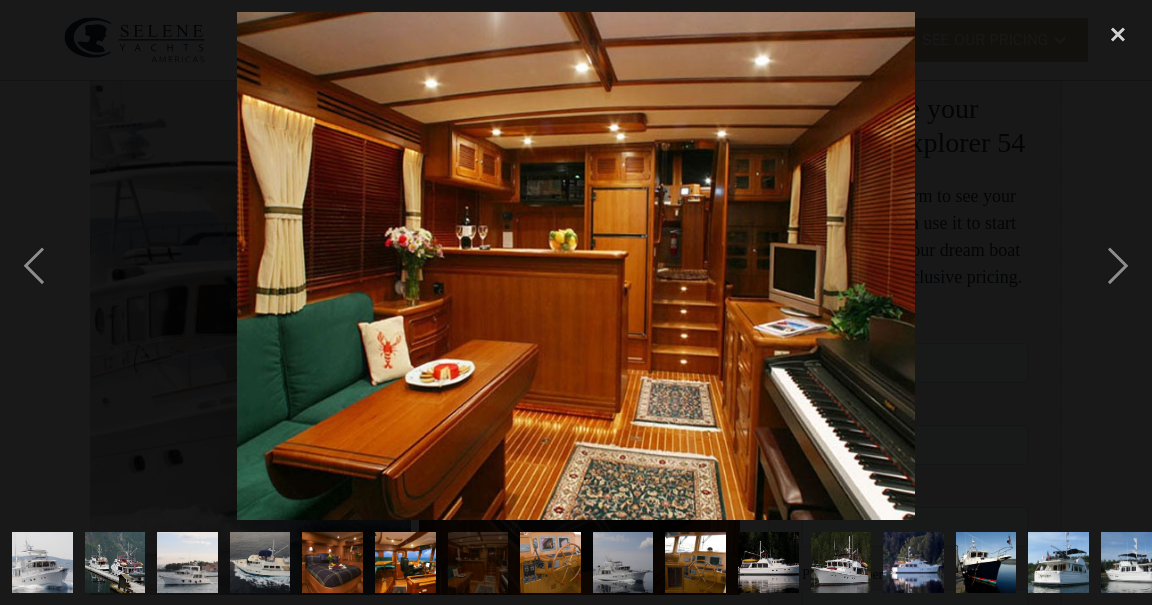 click at bounding box center (1118, 266) 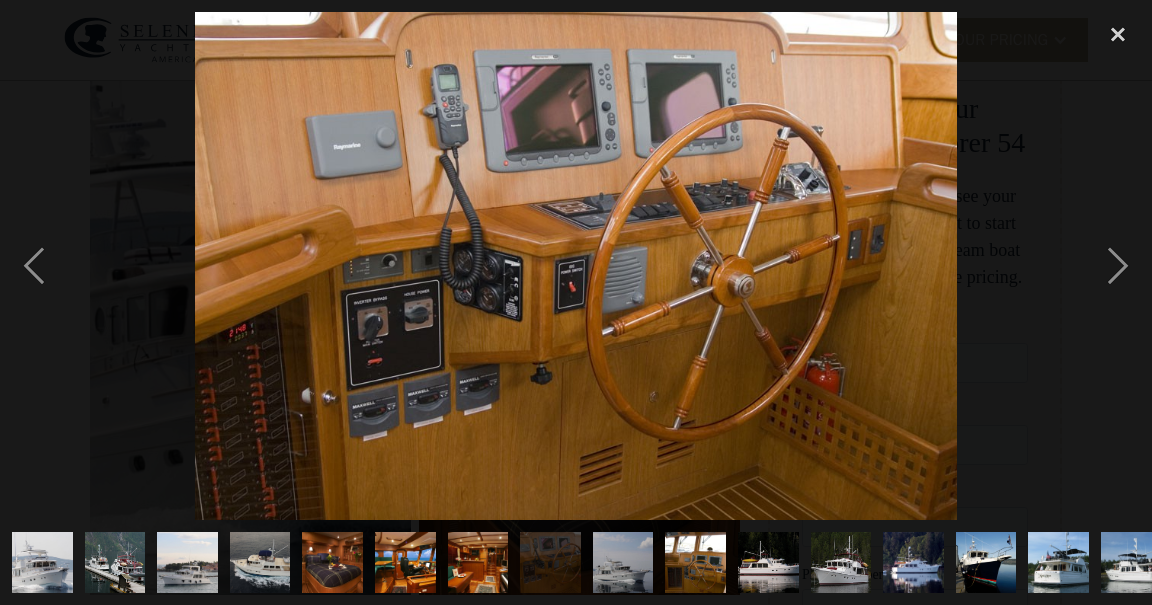 click at bounding box center (1118, 266) 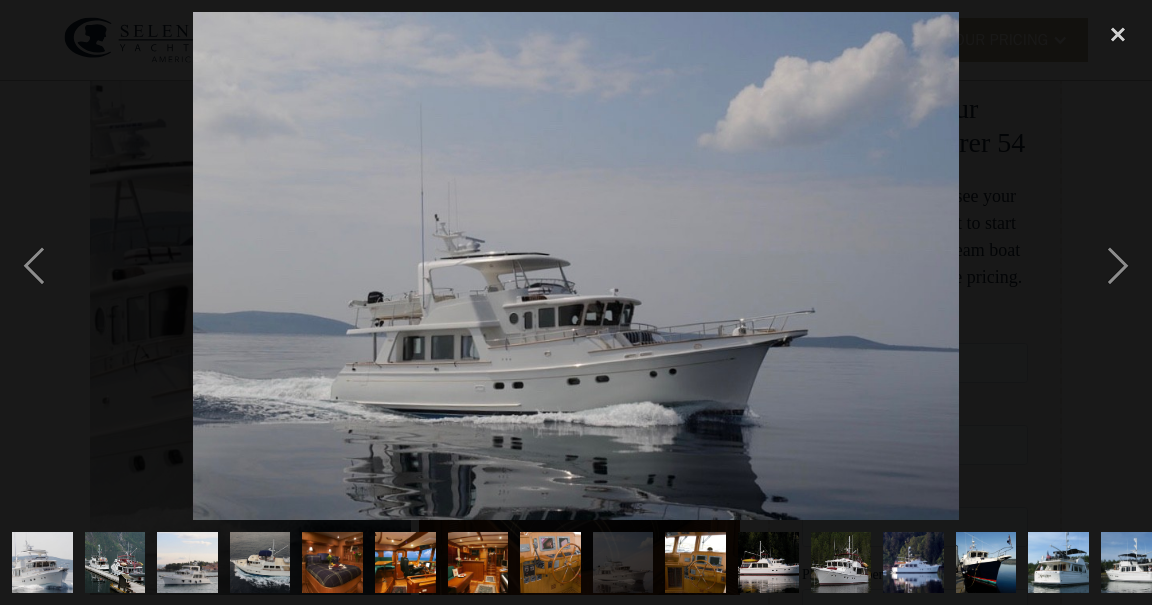 click at bounding box center [1118, 266] 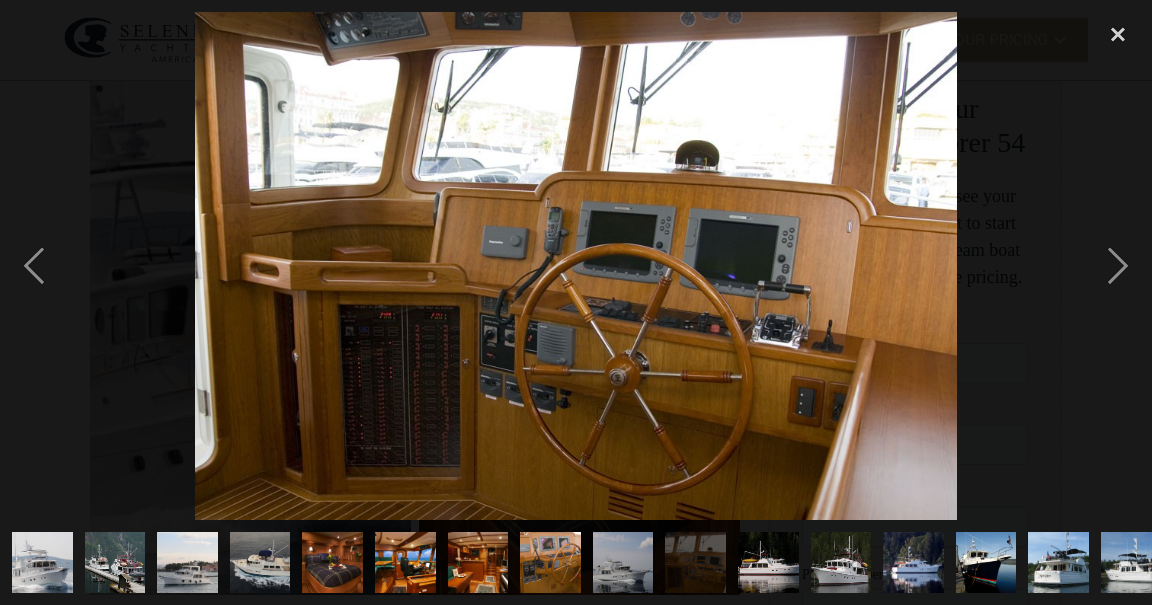click at bounding box center [1118, 266] 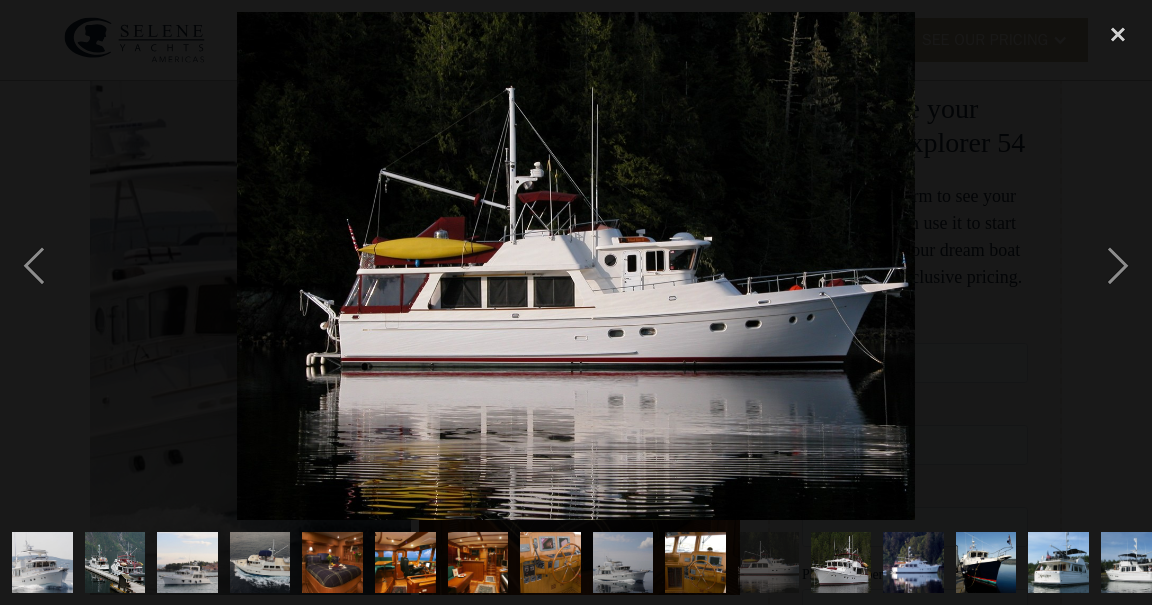 click at bounding box center (1118, 266) 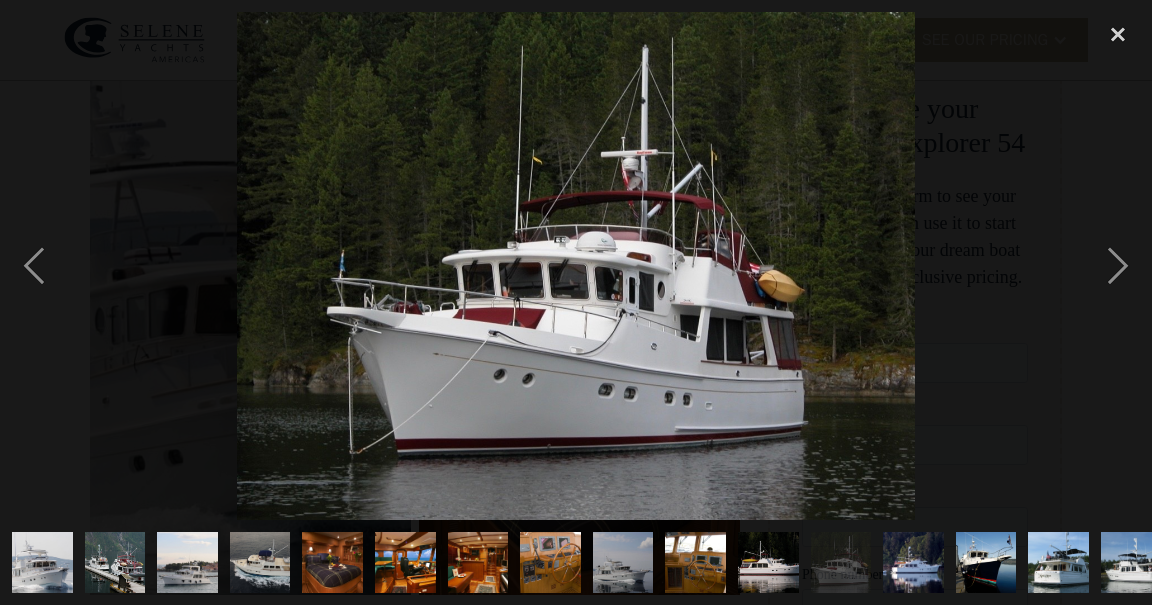 click at bounding box center [1118, 266] 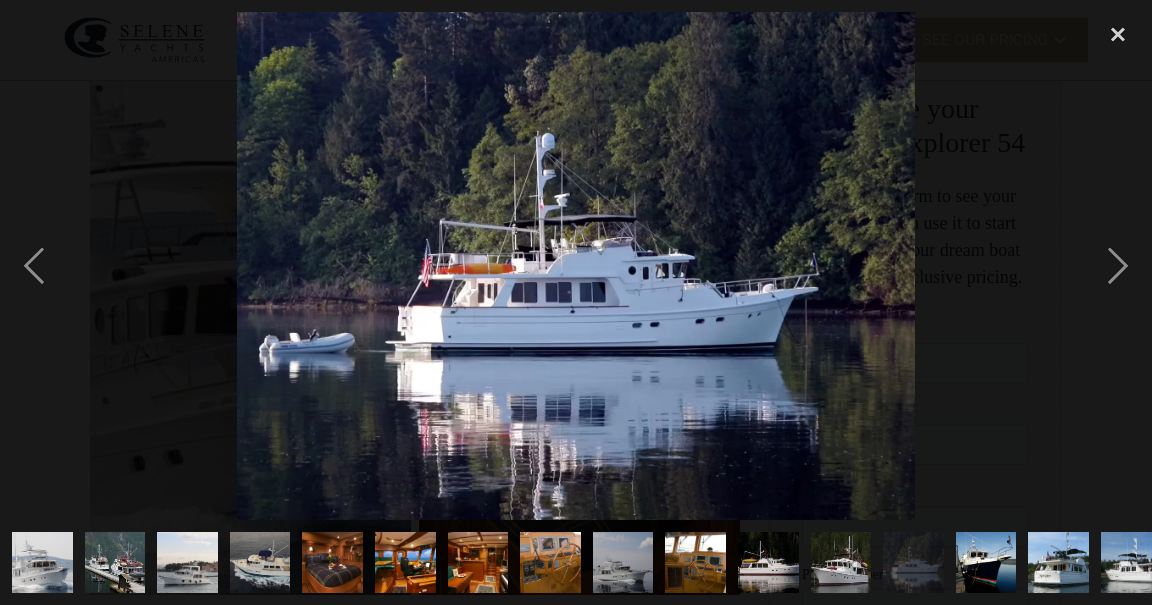click at bounding box center [1118, 266] 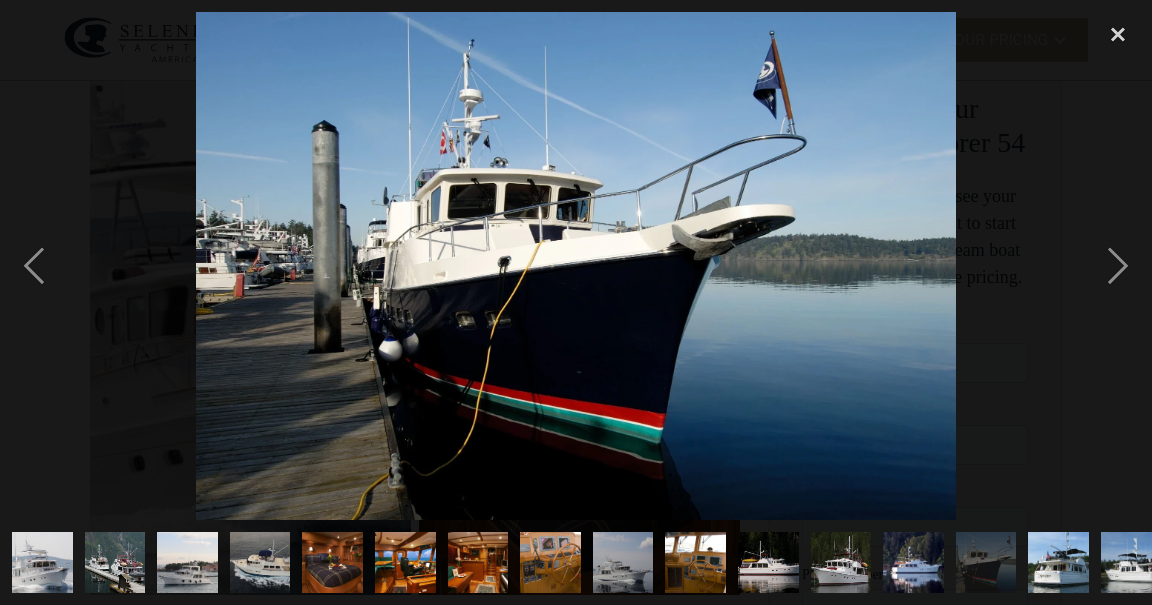 click at bounding box center (1118, 266) 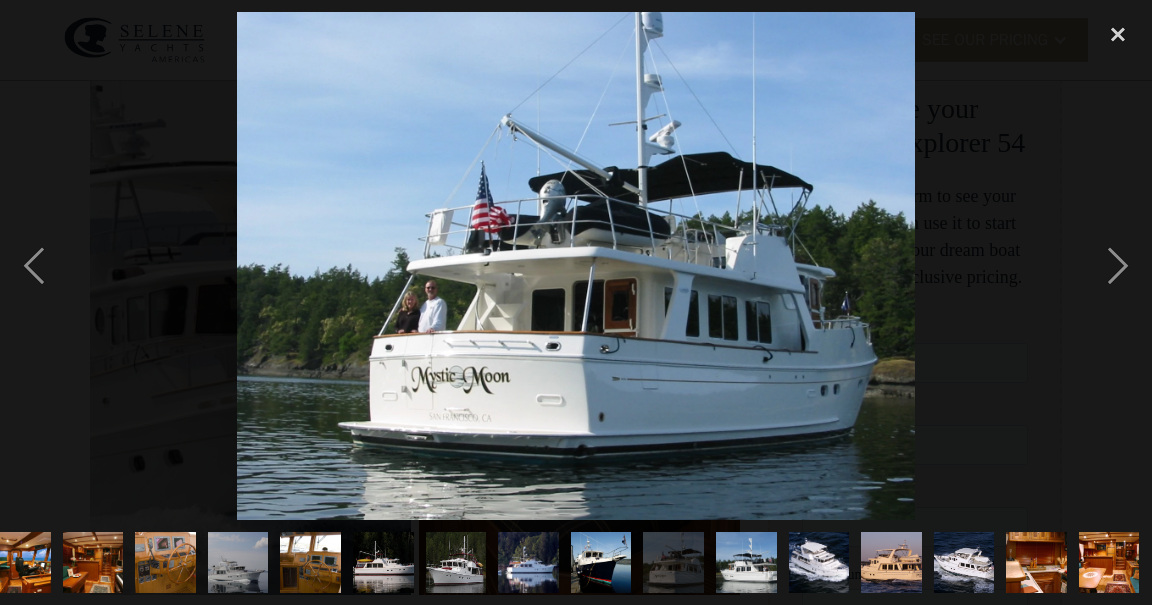 scroll, scrollTop: 0, scrollLeft: 512, axis: horizontal 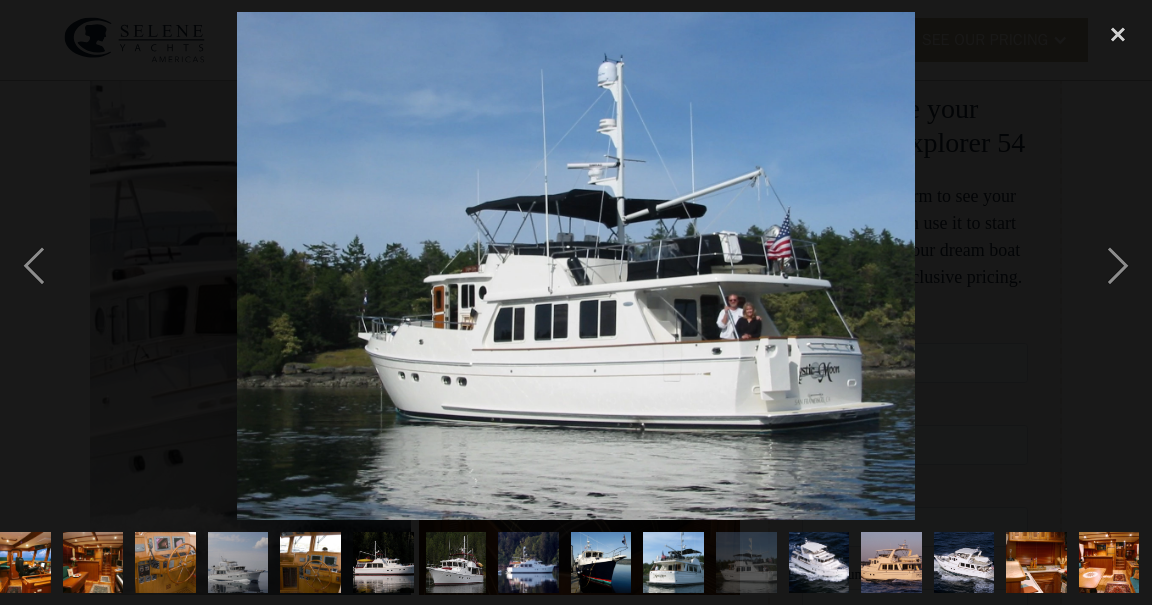 click at bounding box center [1118, 266] 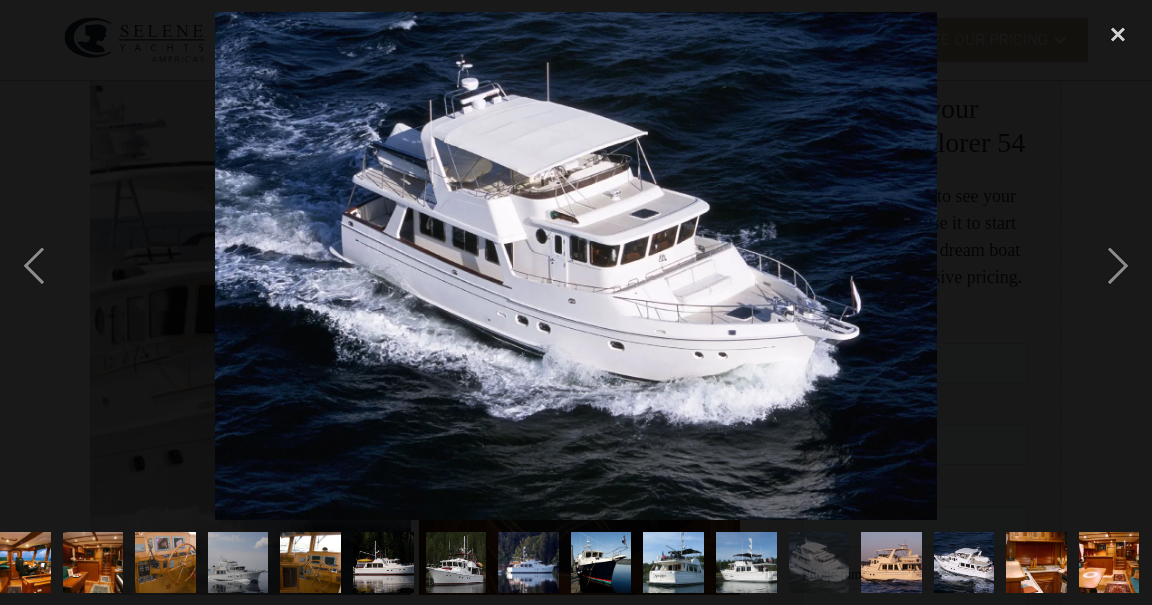 click at bounding box center (1118, 266) 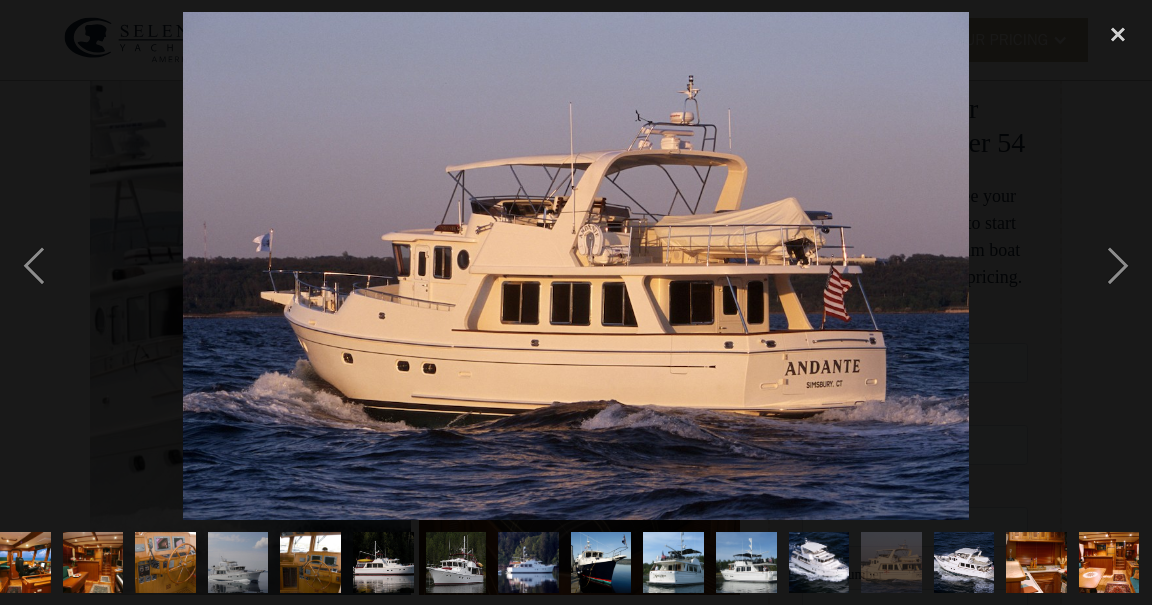 click at bounding box center [1118, 266] 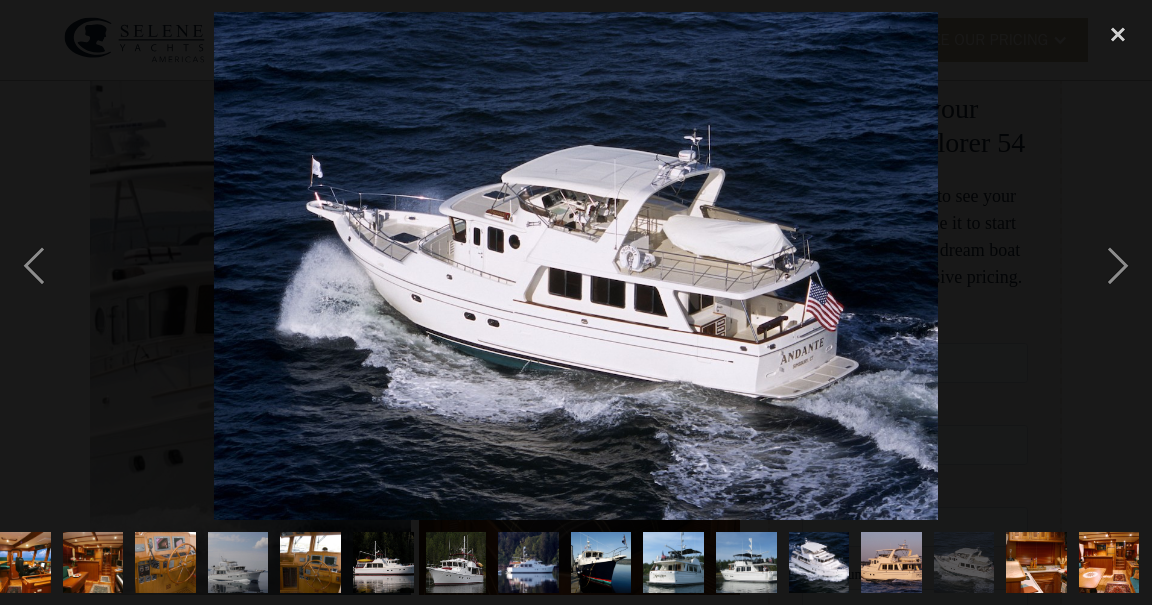 click at bounding box center (1118, 266) 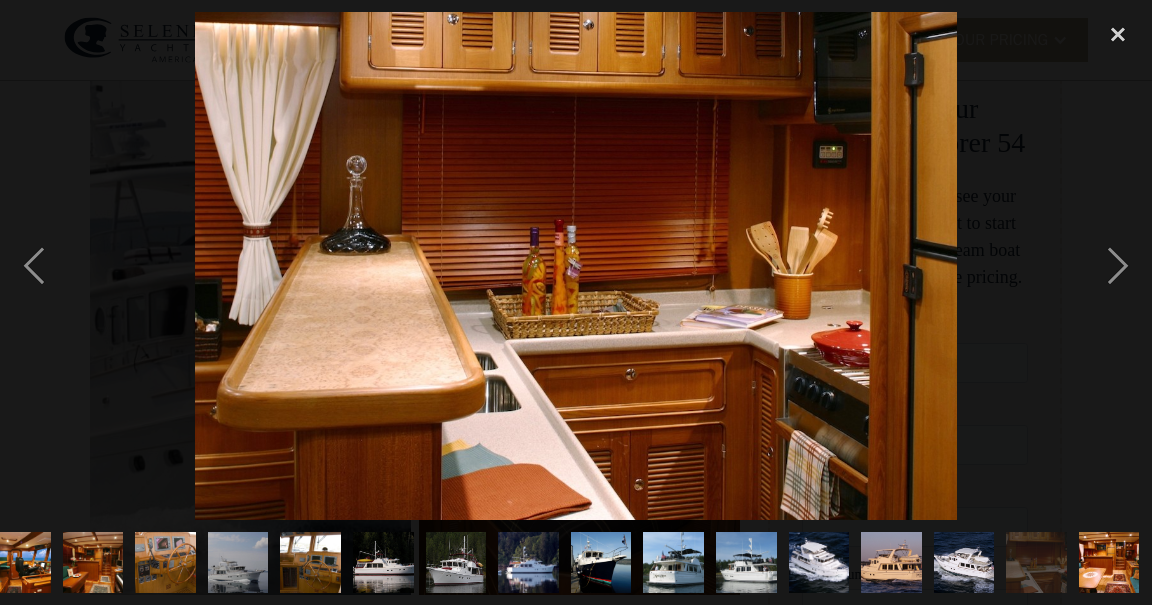 click at bounding box center [1118, 266] 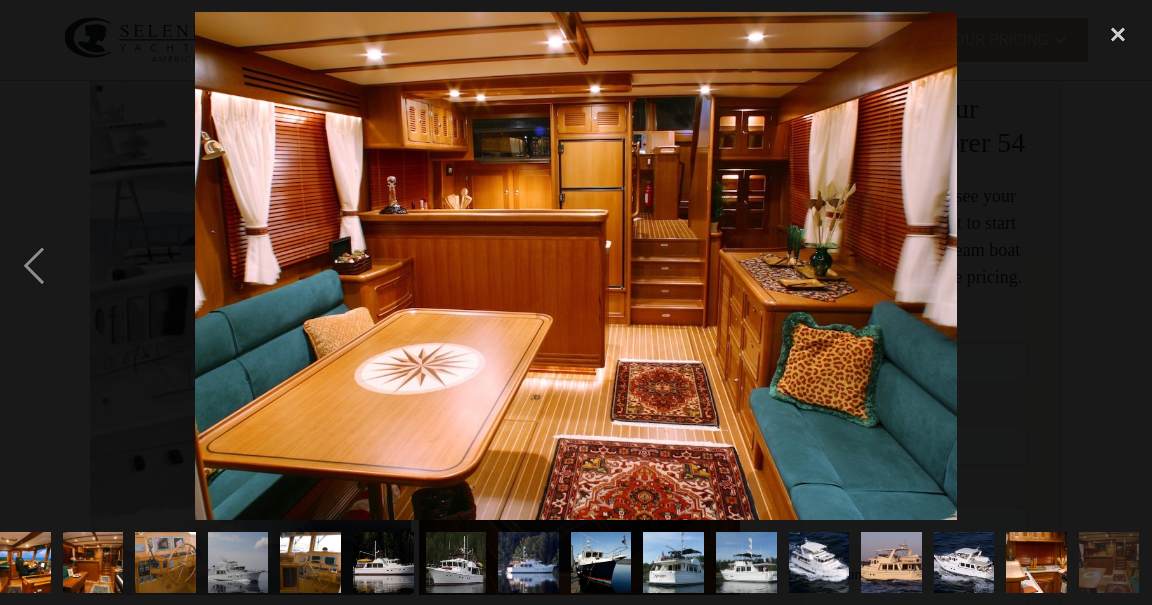 click at bounding box center [1118, 34] 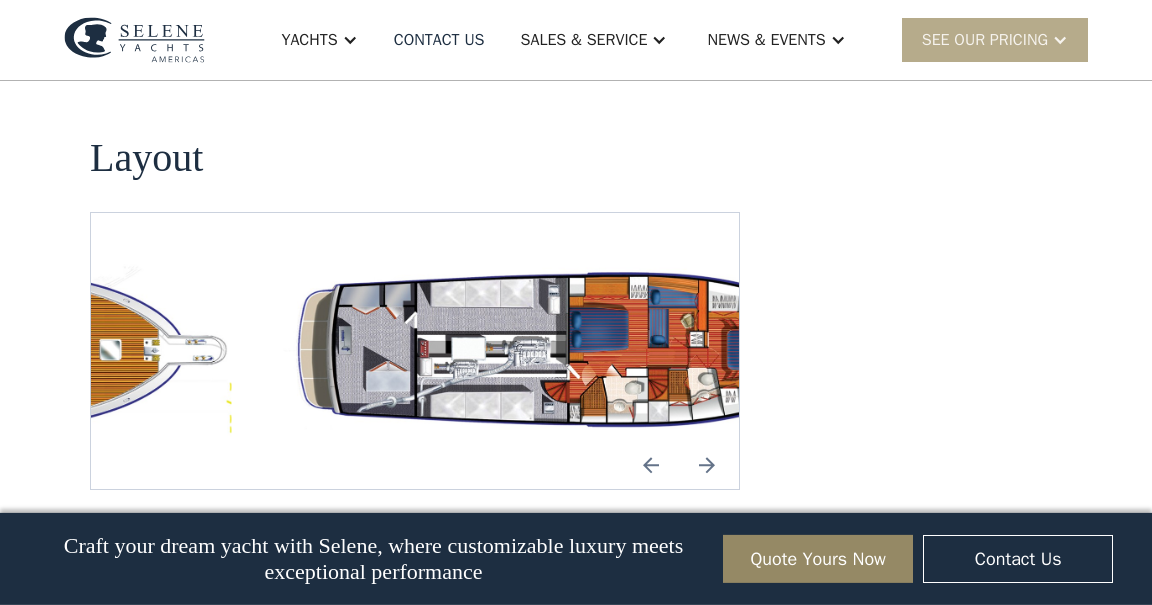 scroll, scrollTop: 3521, scrollLeft: 0, axis: vertical 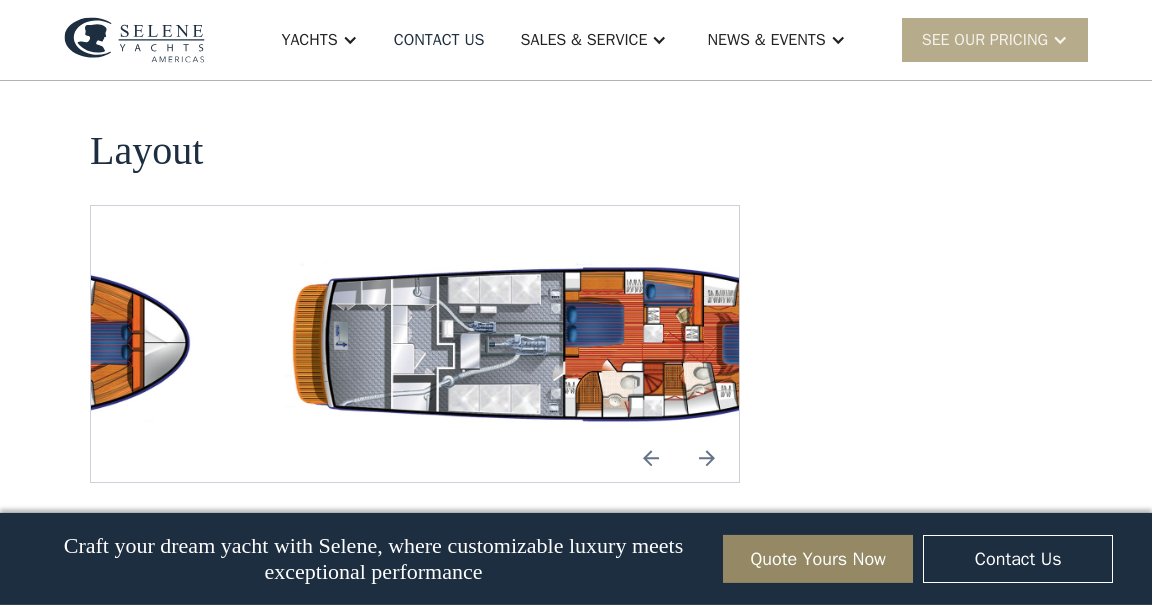 click at bounding box center [707, 458] 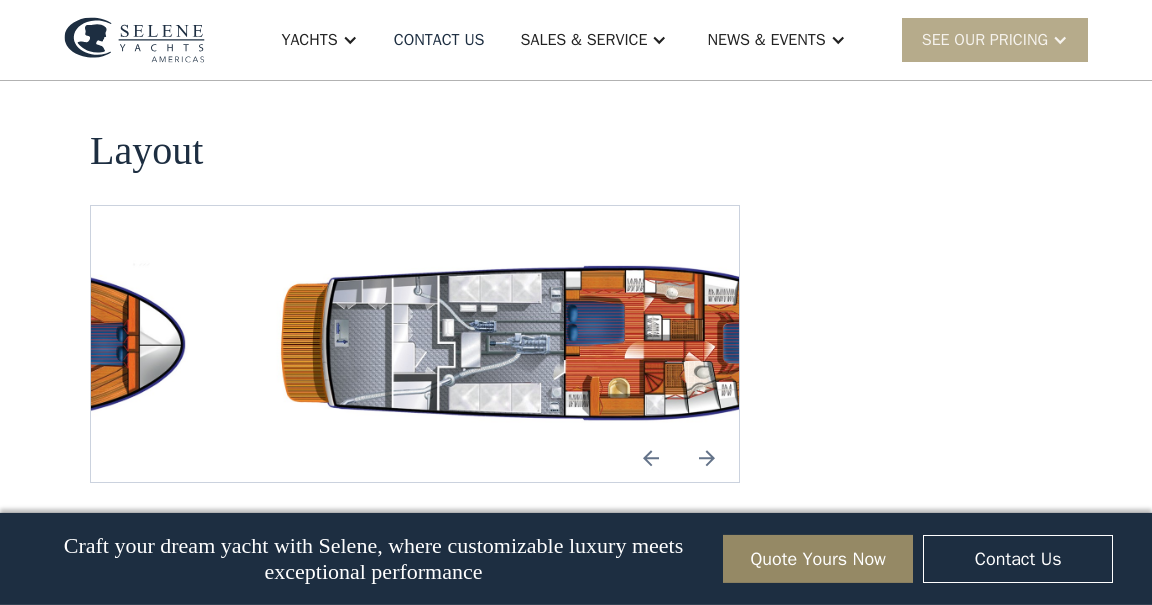 click at bounding box center [707, 458] 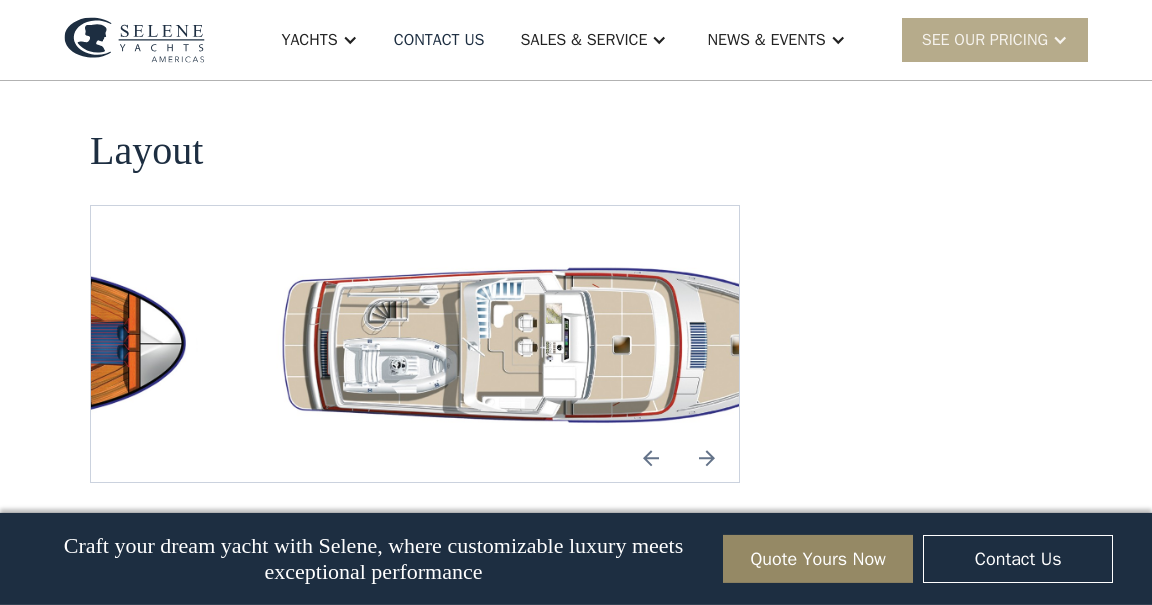 click at bounding box center (707, 458) 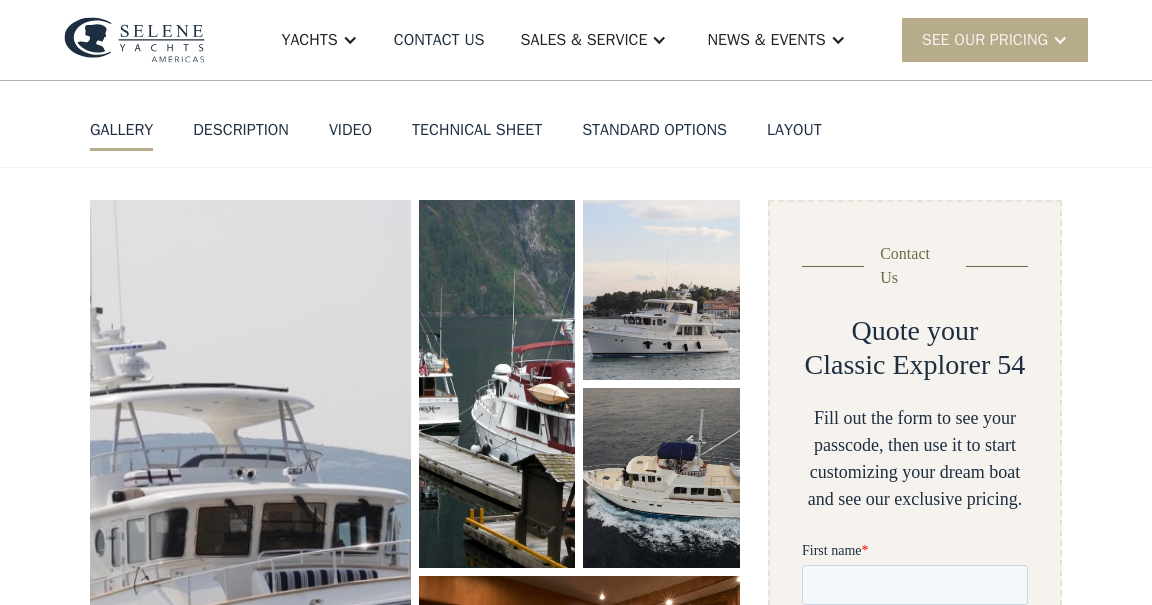 scroll, scrollTop: 167, scrollLeft: 0, axis: vertical 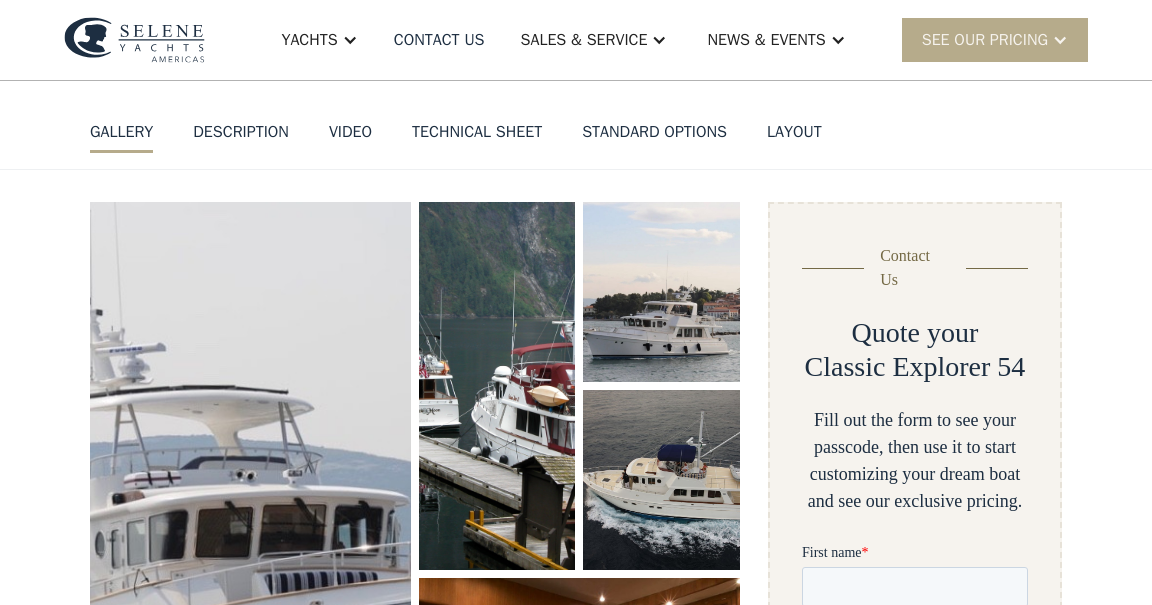 click at bounding box center (250, 510) 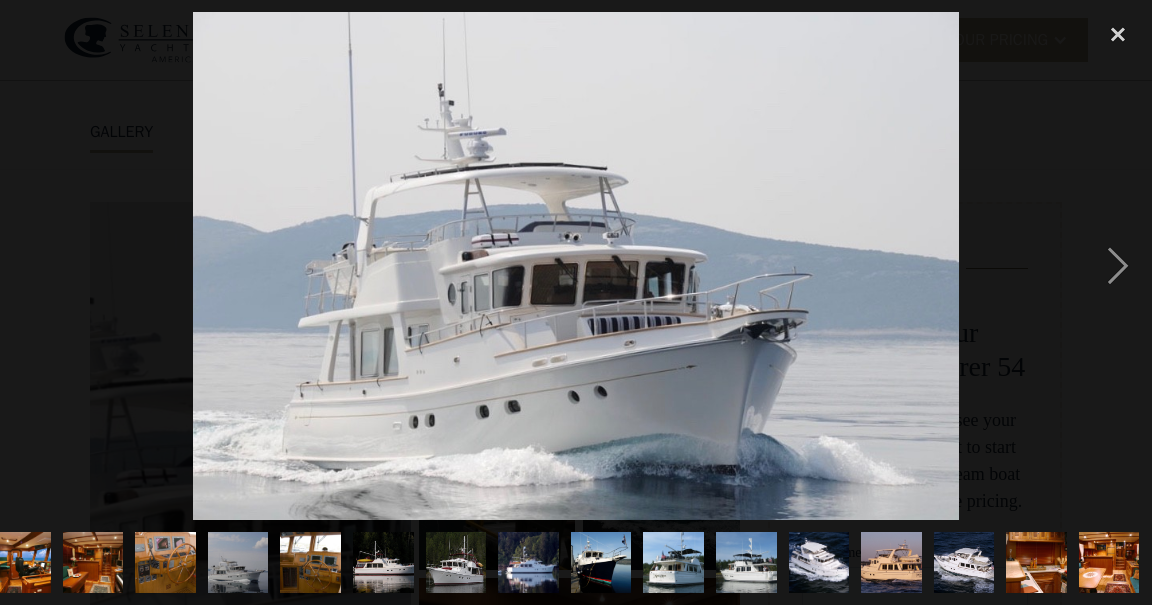 click at bounding box center (-198, 562) 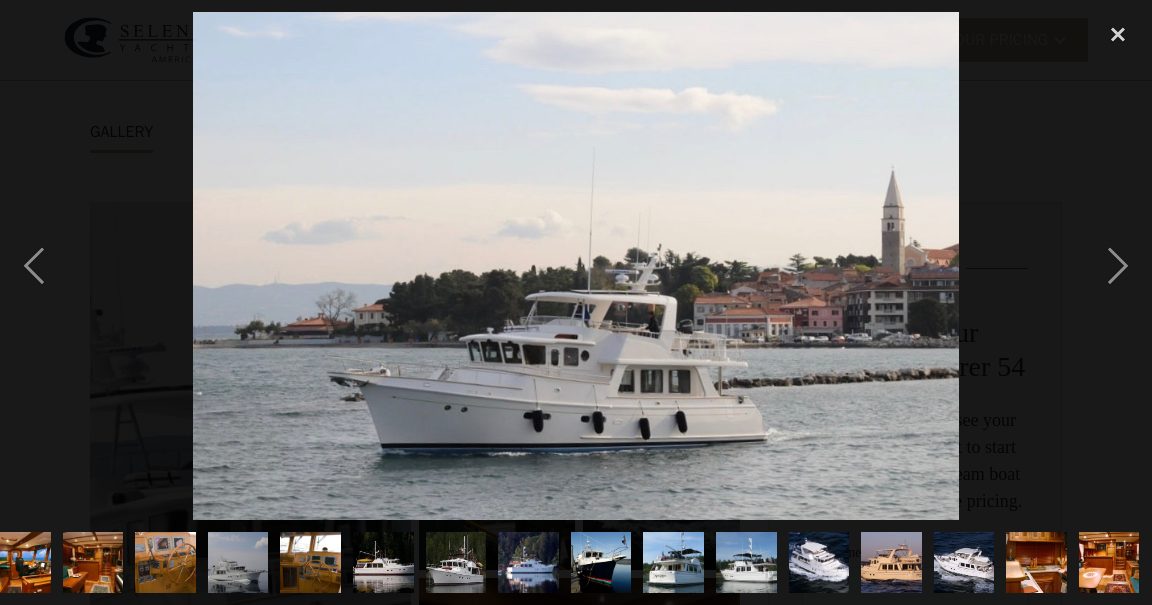 click at bounding box center (20, 562) 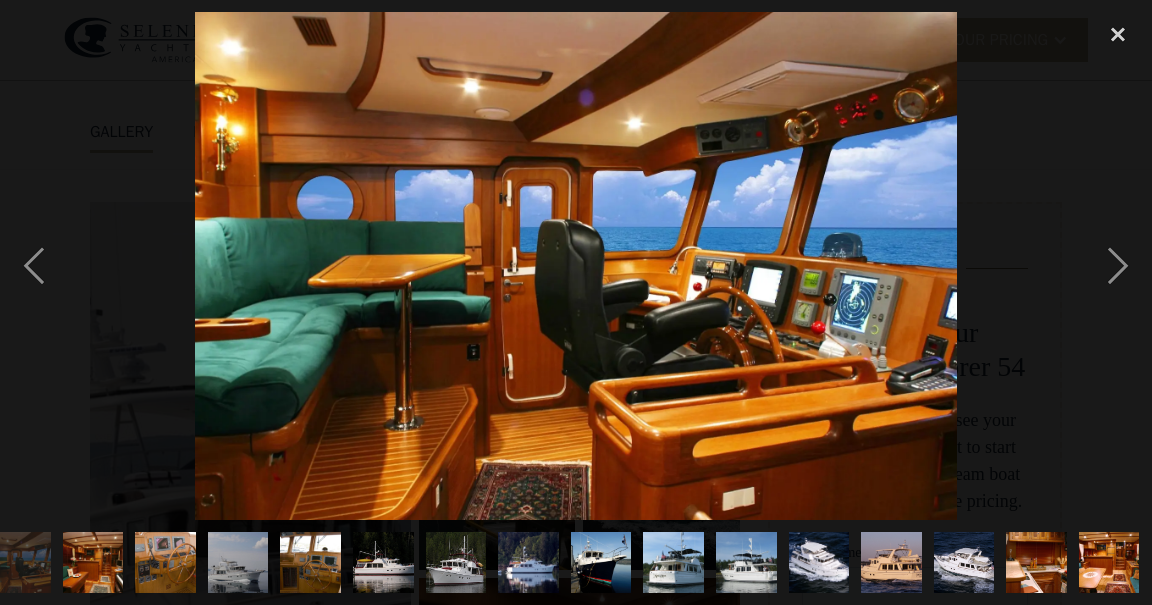 click at bounding box center (1118, 266) 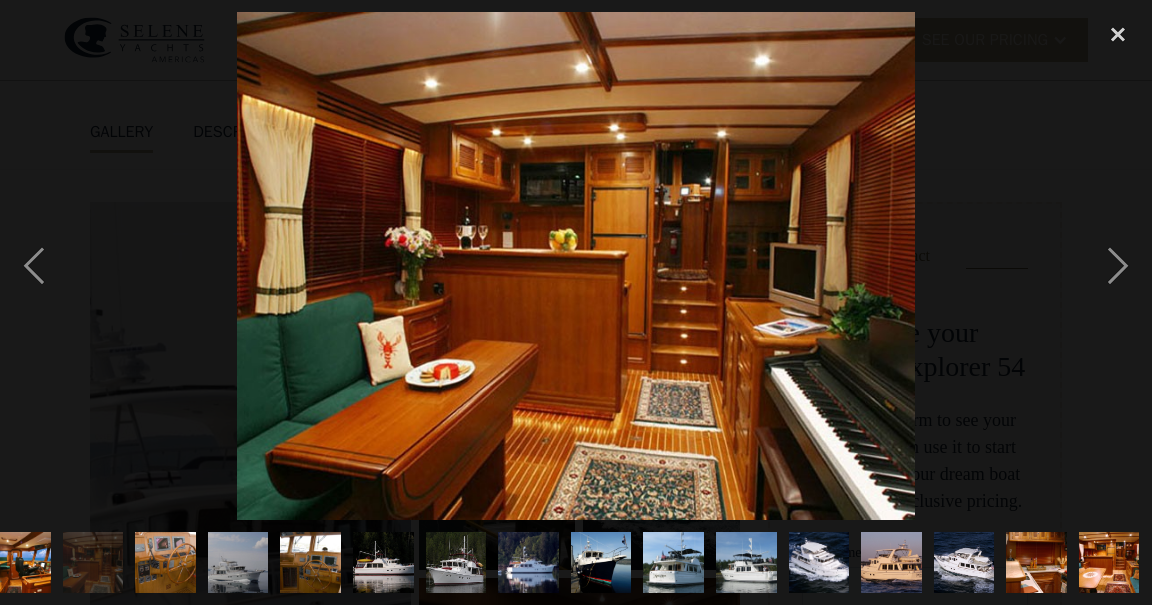 click at bounding box center (1118, 266) 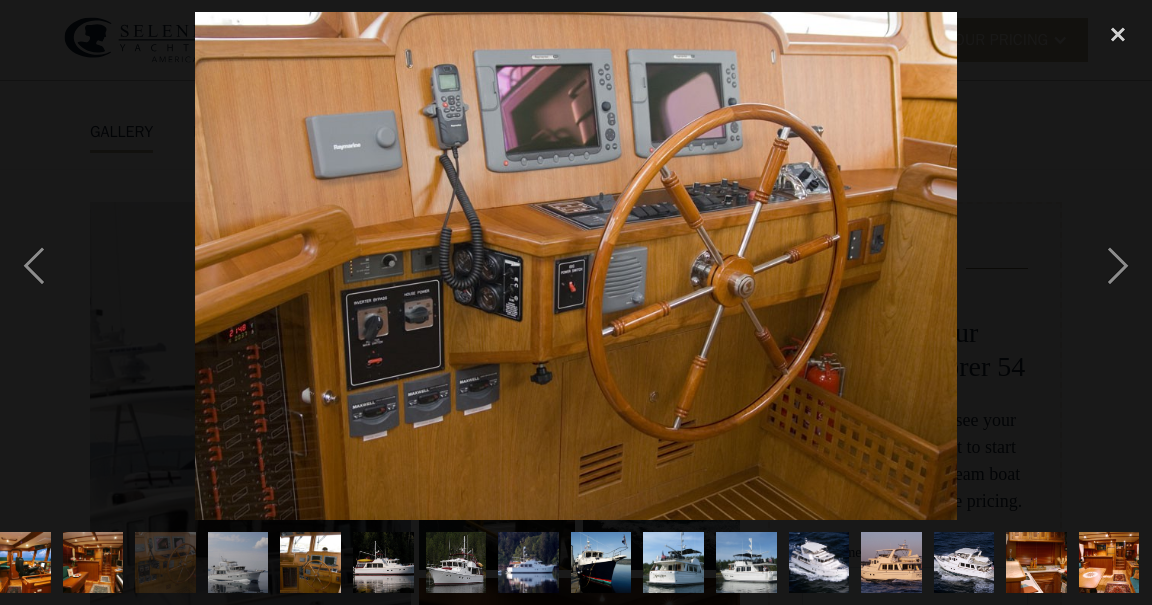 click at bounding box center [1118, 266] 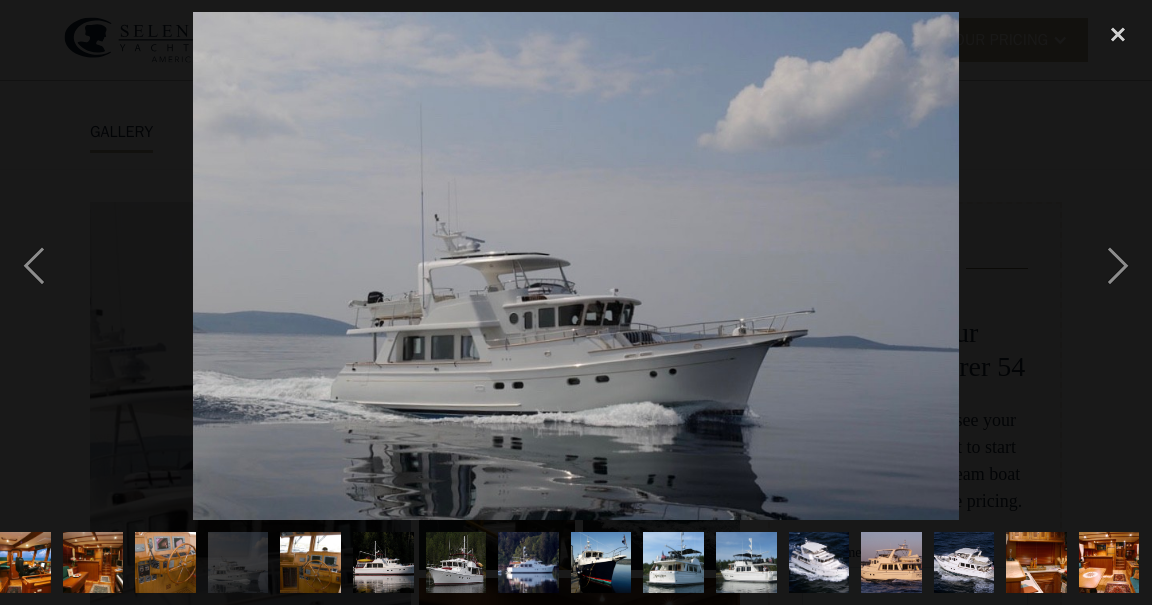 click at bounding box center (1118, 266) 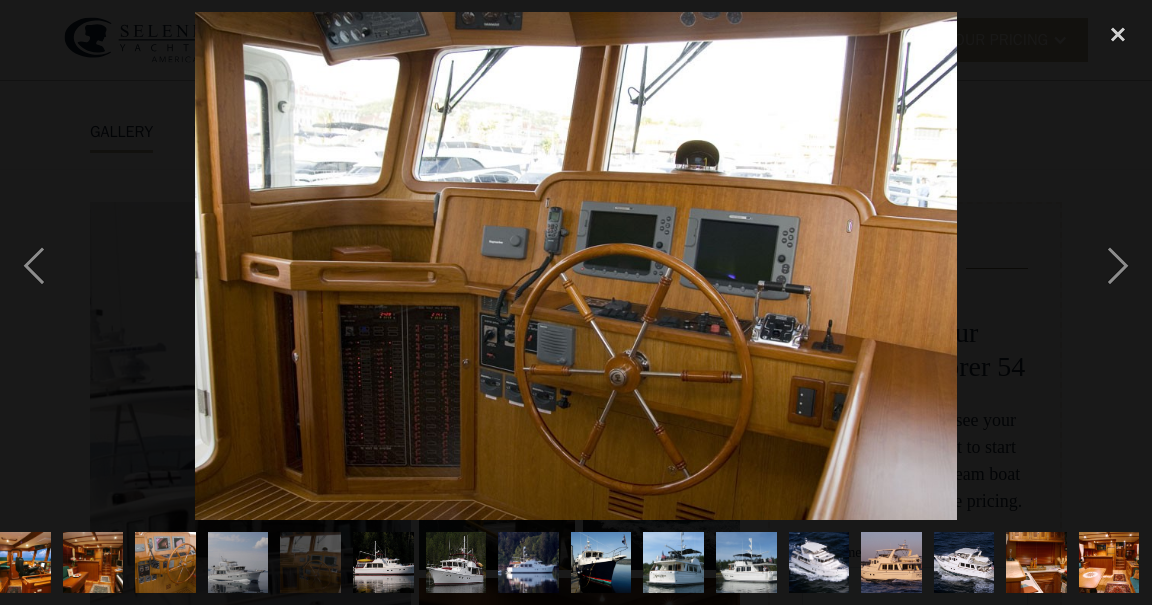 click at bounding box center (1118, 266) 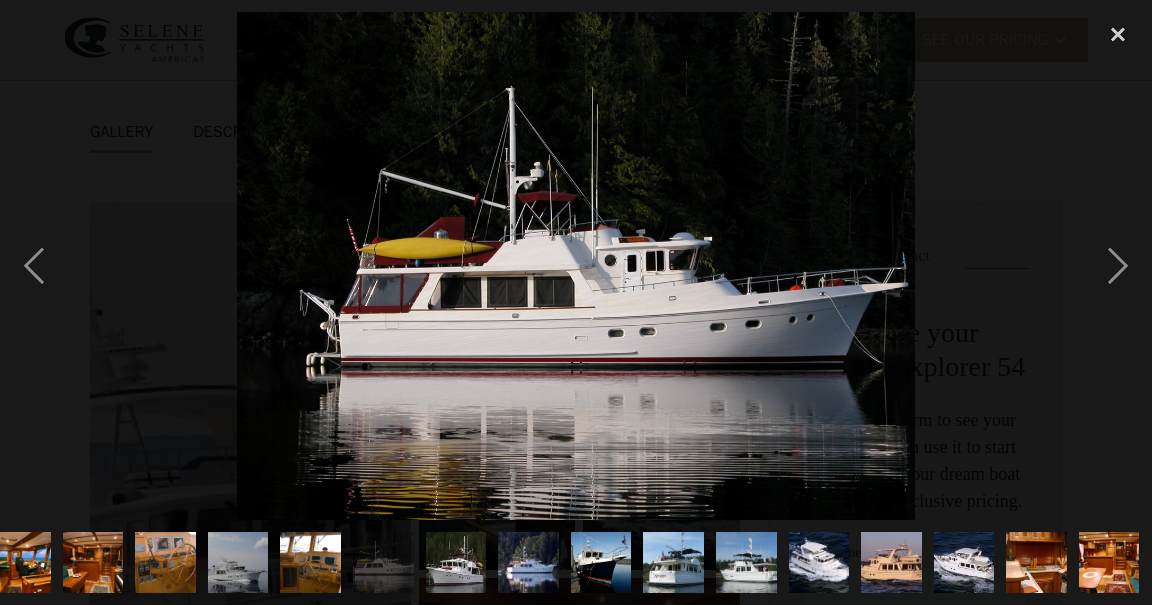 click at bounding box center [1118, 266] 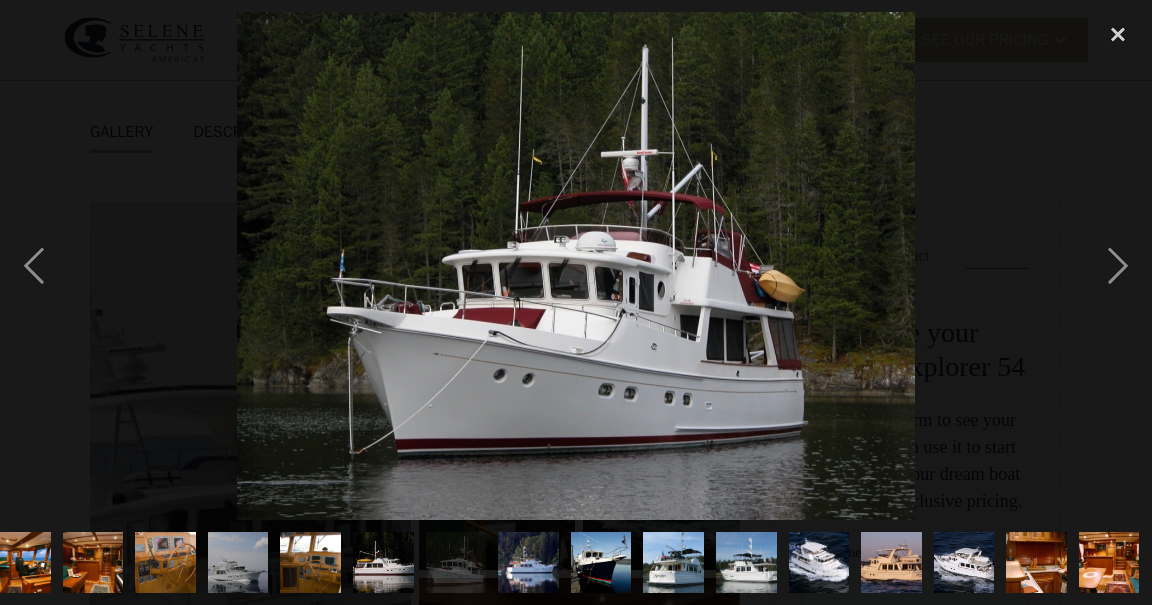 click at bounding box center (1118, 266) 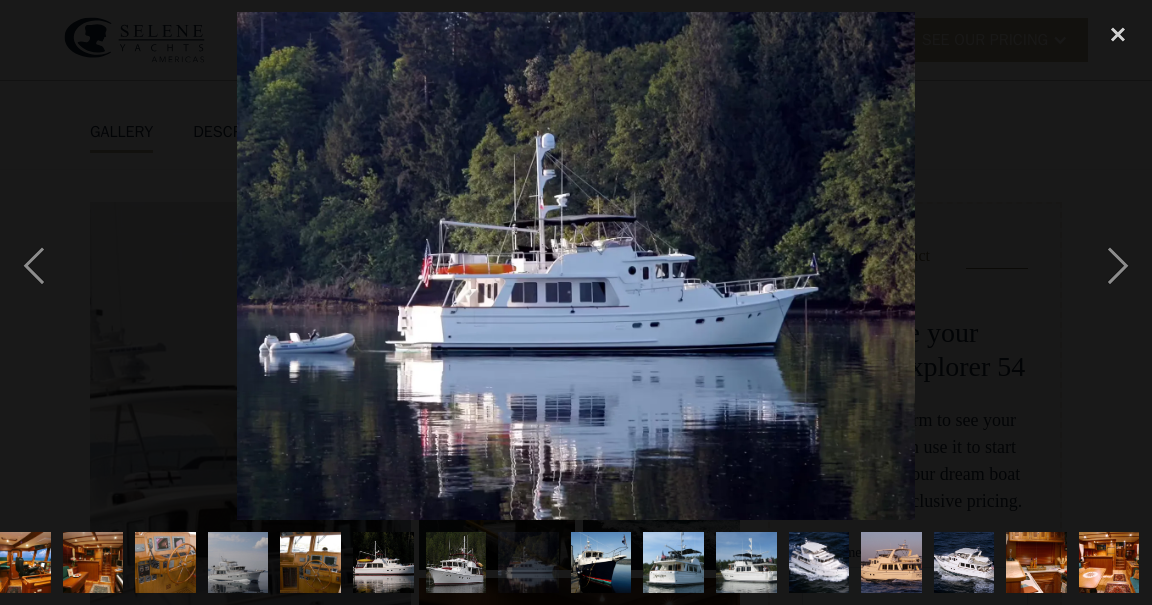 click at bounding box center [1118, 266] 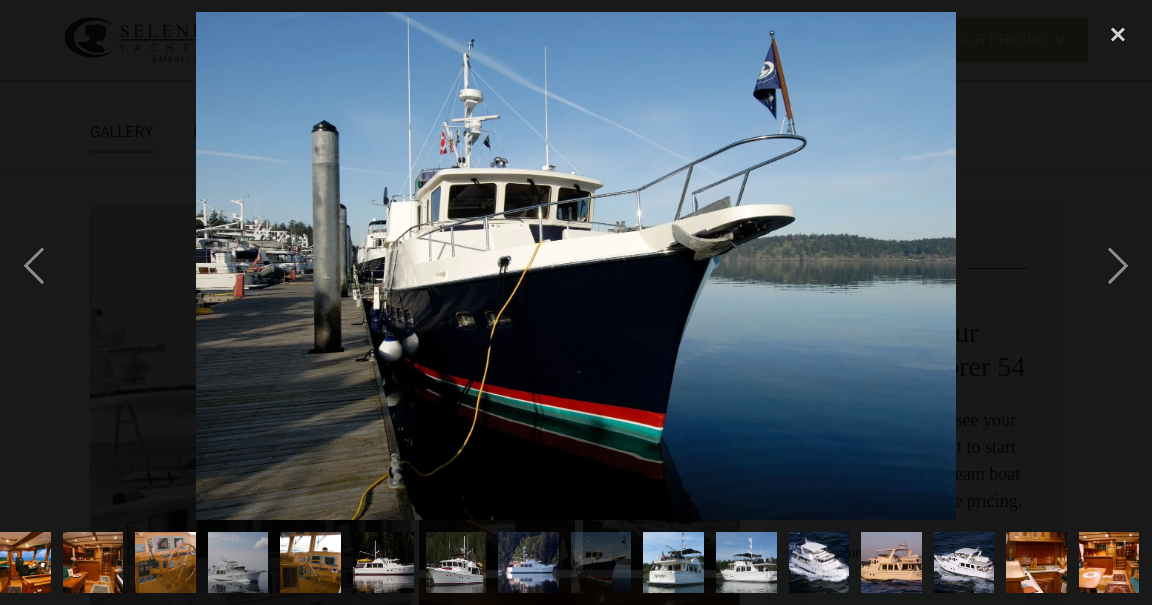 click at bounding box center [1118, 266] 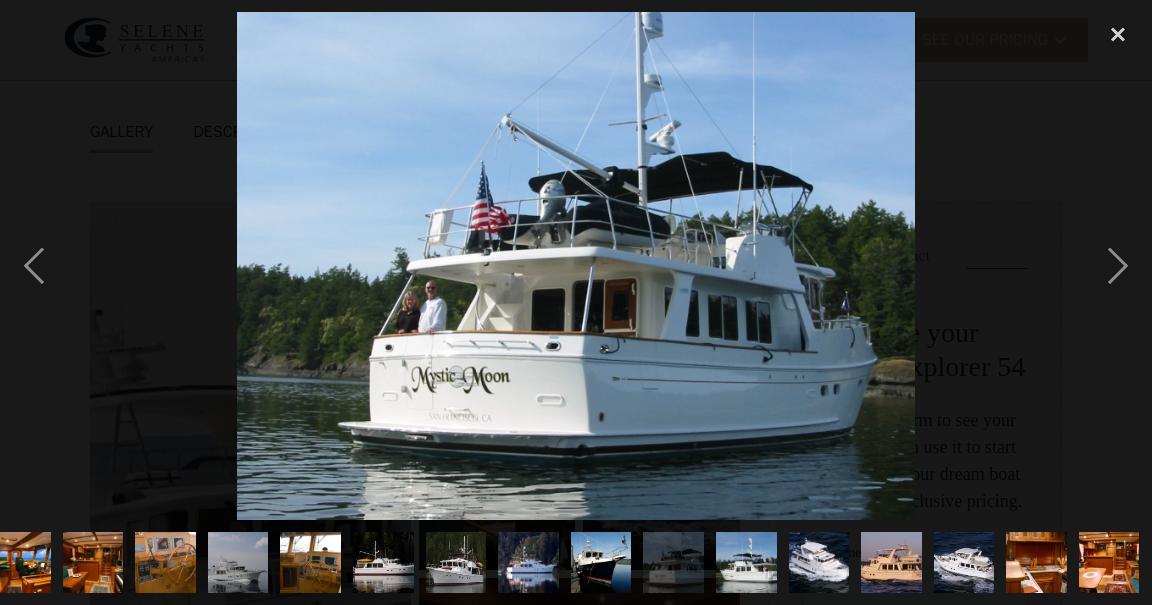 scroll, scrollTop: 0, scrollLeft: 512, axis: horizontal 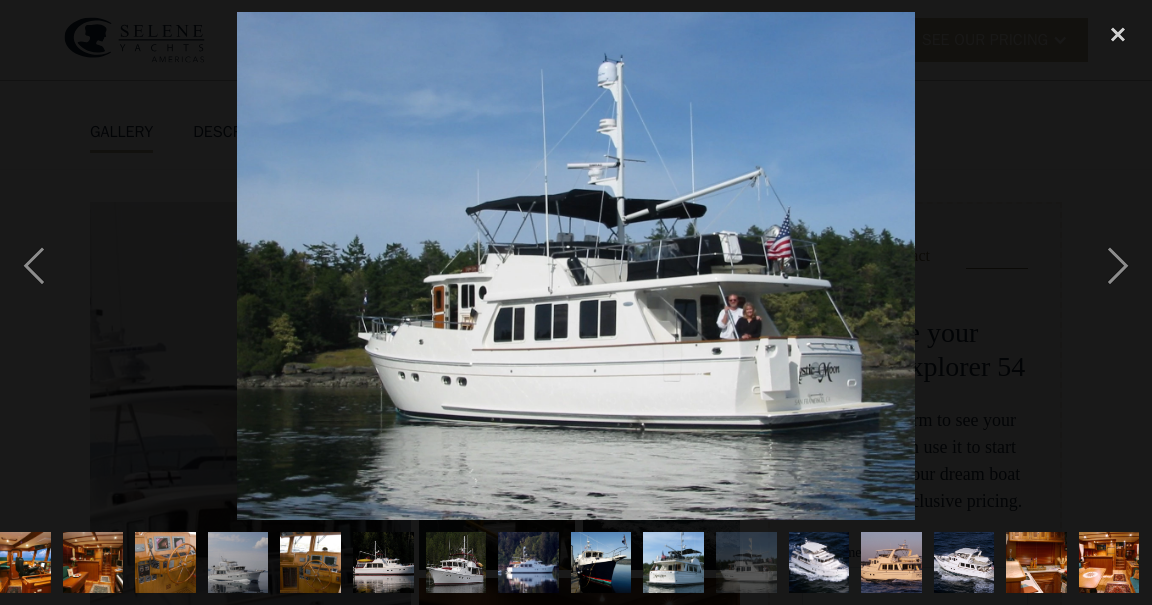 click at bounding box center (1118, 266) 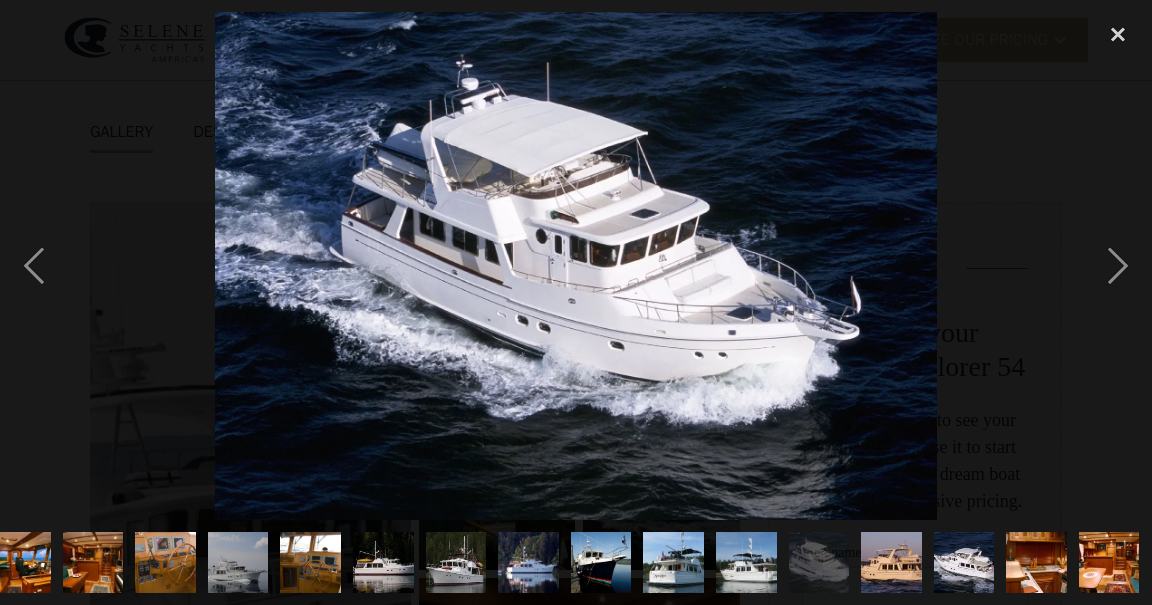 click at bounding box center (1118, 266) 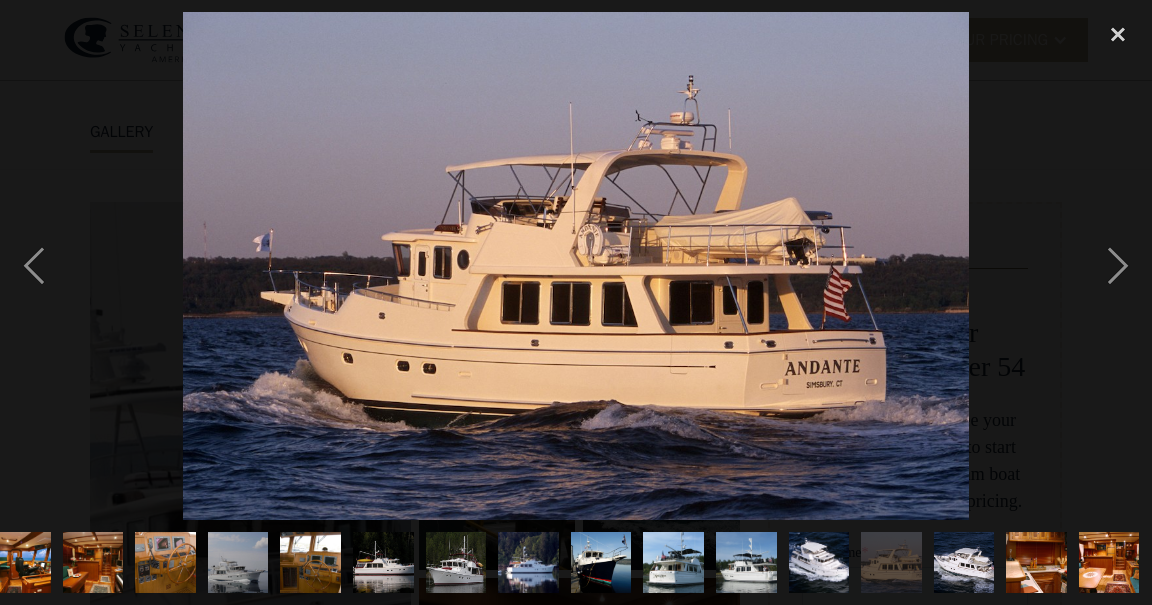 click at bounding box center (1118, 266) 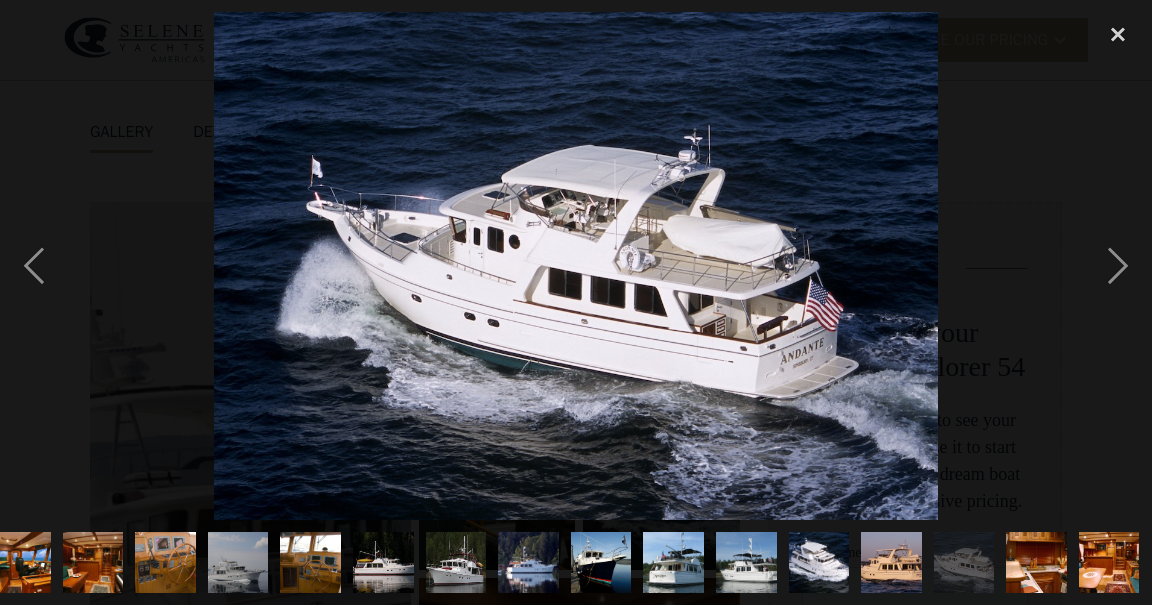 click at bounding box center [1118, 266] 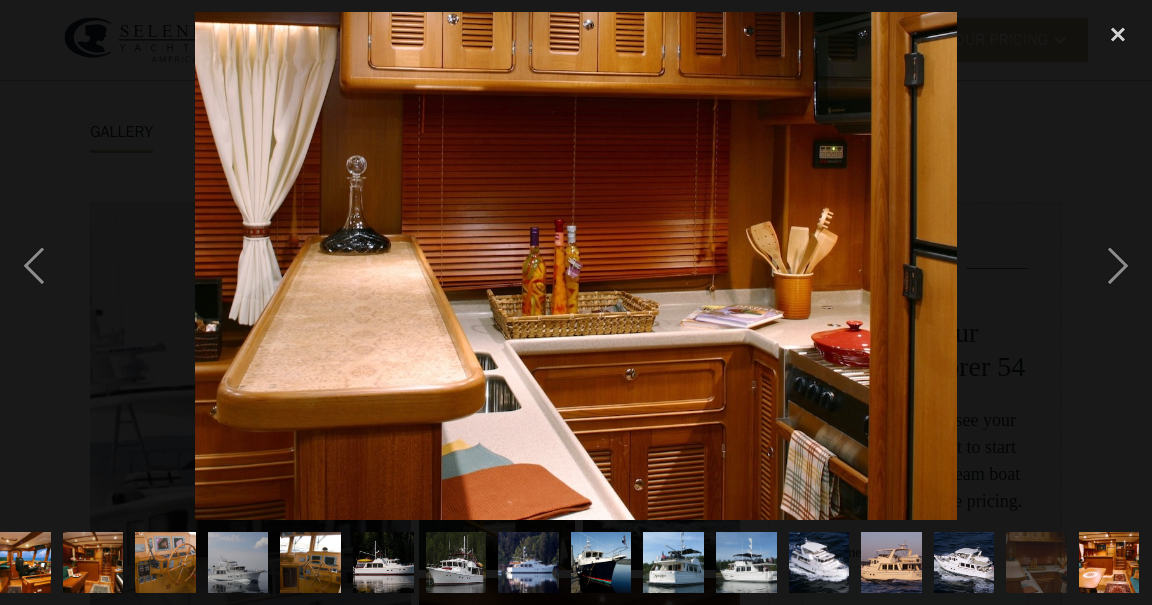 click at bounding box center (1118, 266) 